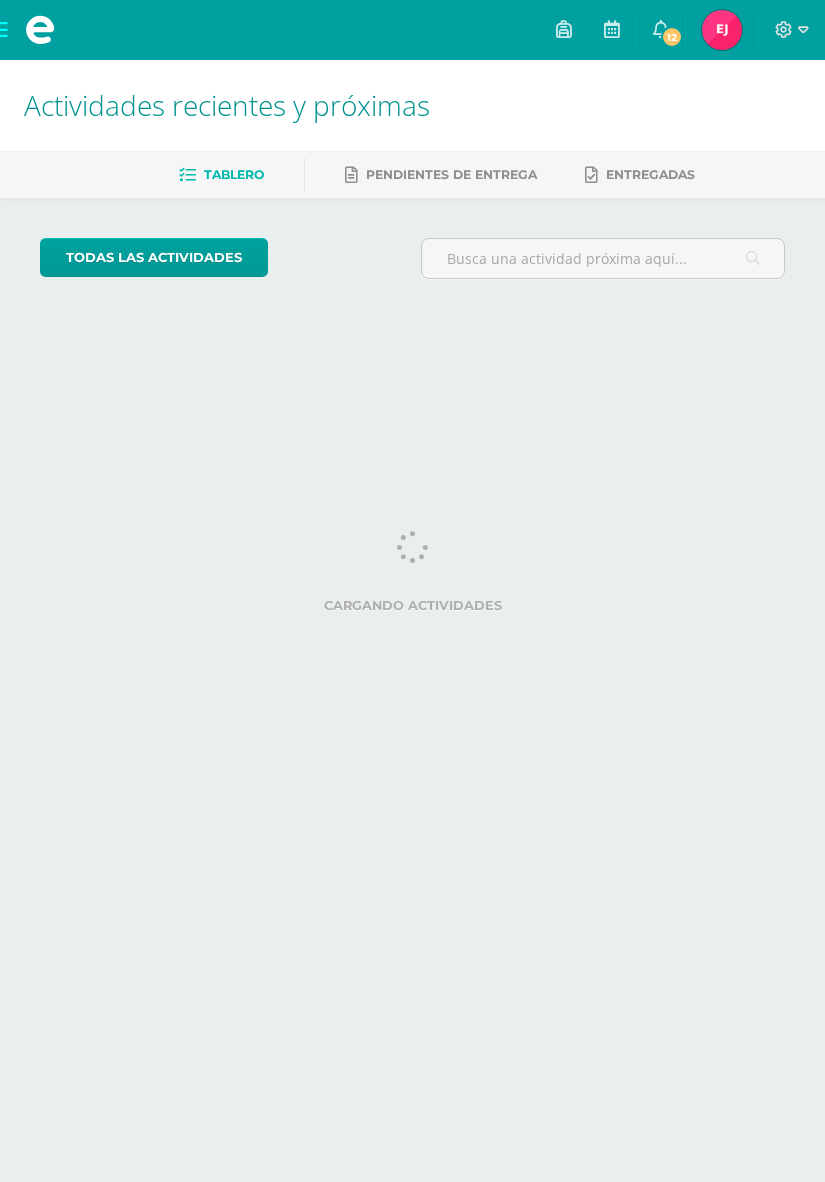 scroll, scrollTop: 0, scrollLeft: 0, axis: both 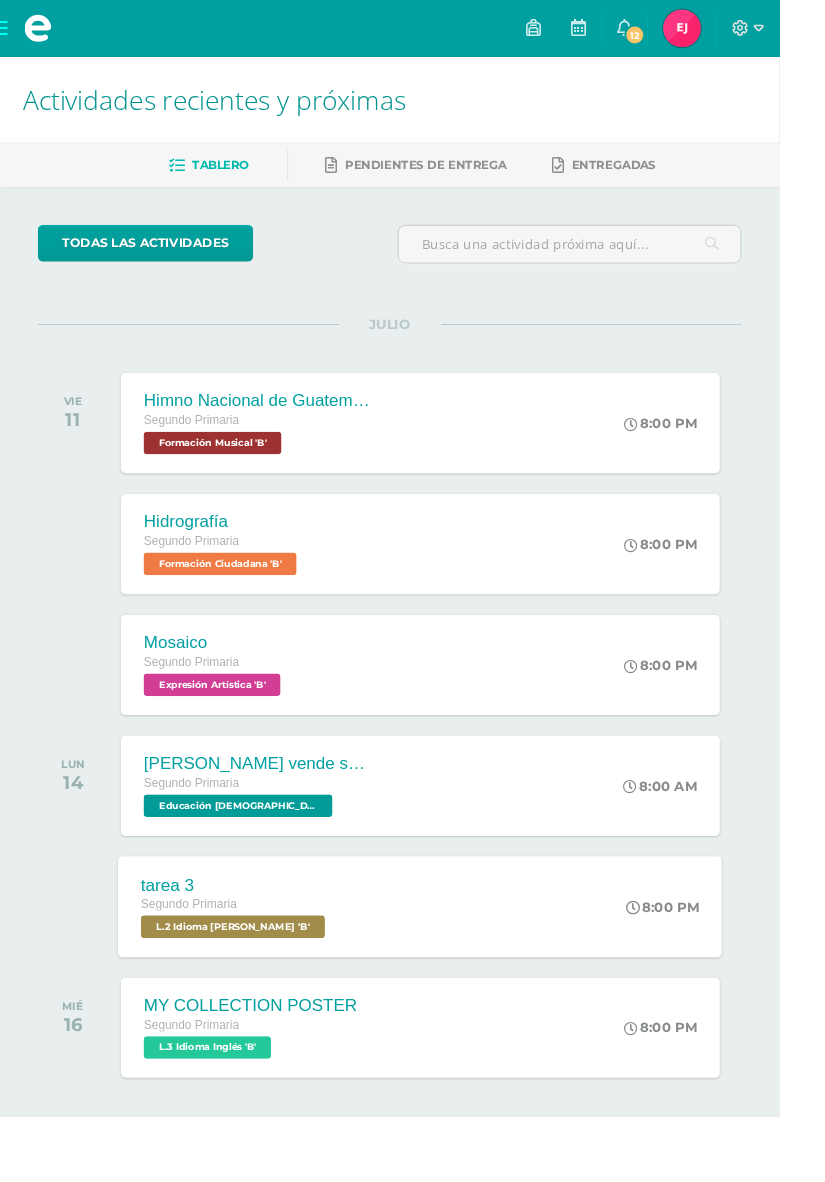 click on "L.2 Idioma [PERSON_NAME] 'B'" at bounding box center [246, 981] 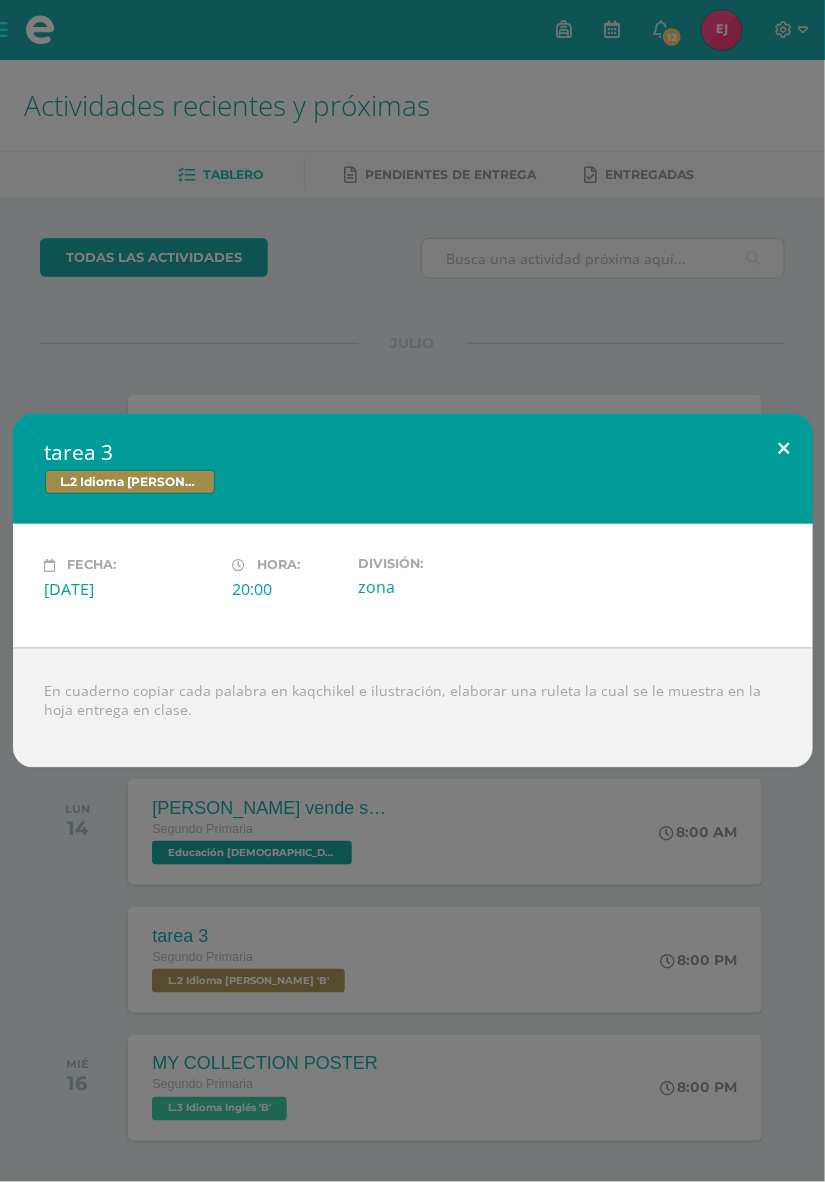 click at bounding box center (784, 448) 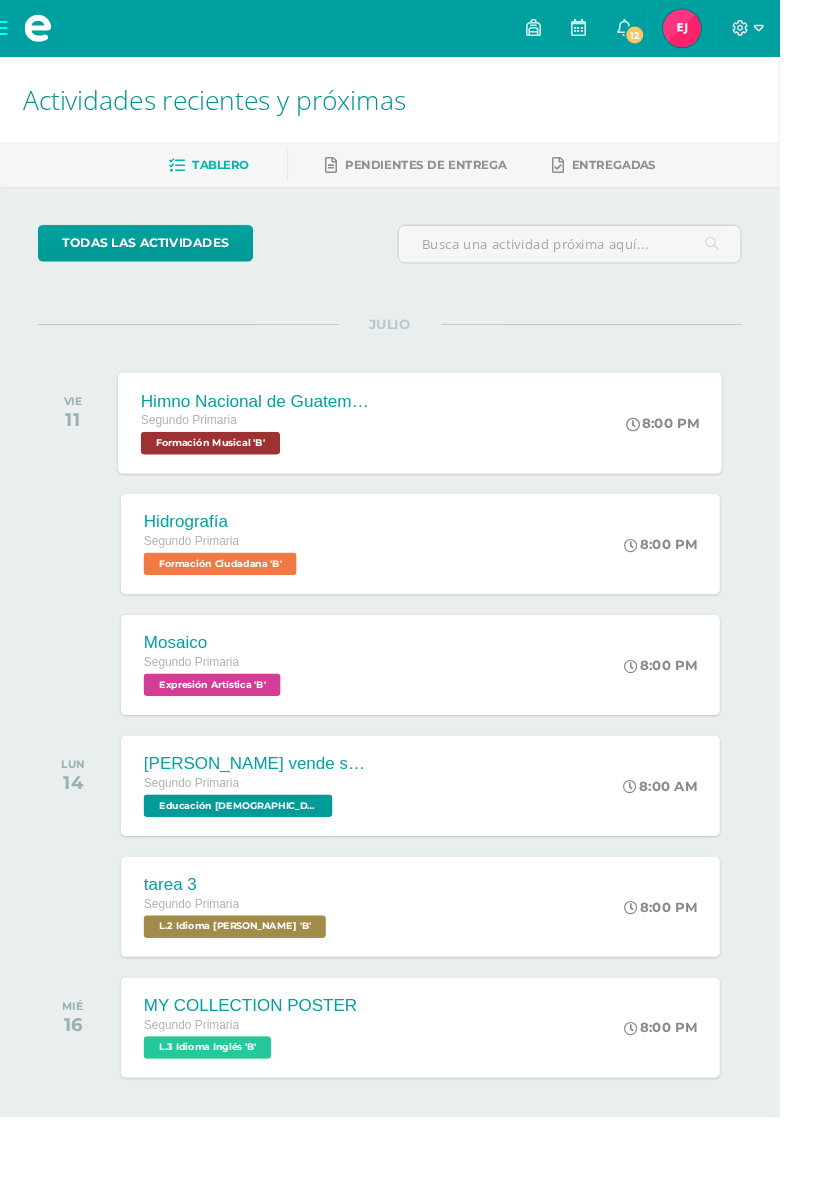 click on "Himno Nacional de Guatemala
Segundo Primaria
Formación Musical 'B'
8:00 PM
Himno Nacional de [GEOGRAPHIC_DATA]
Formación Musical
Cargando contenido" at bounding box center [445, 447] 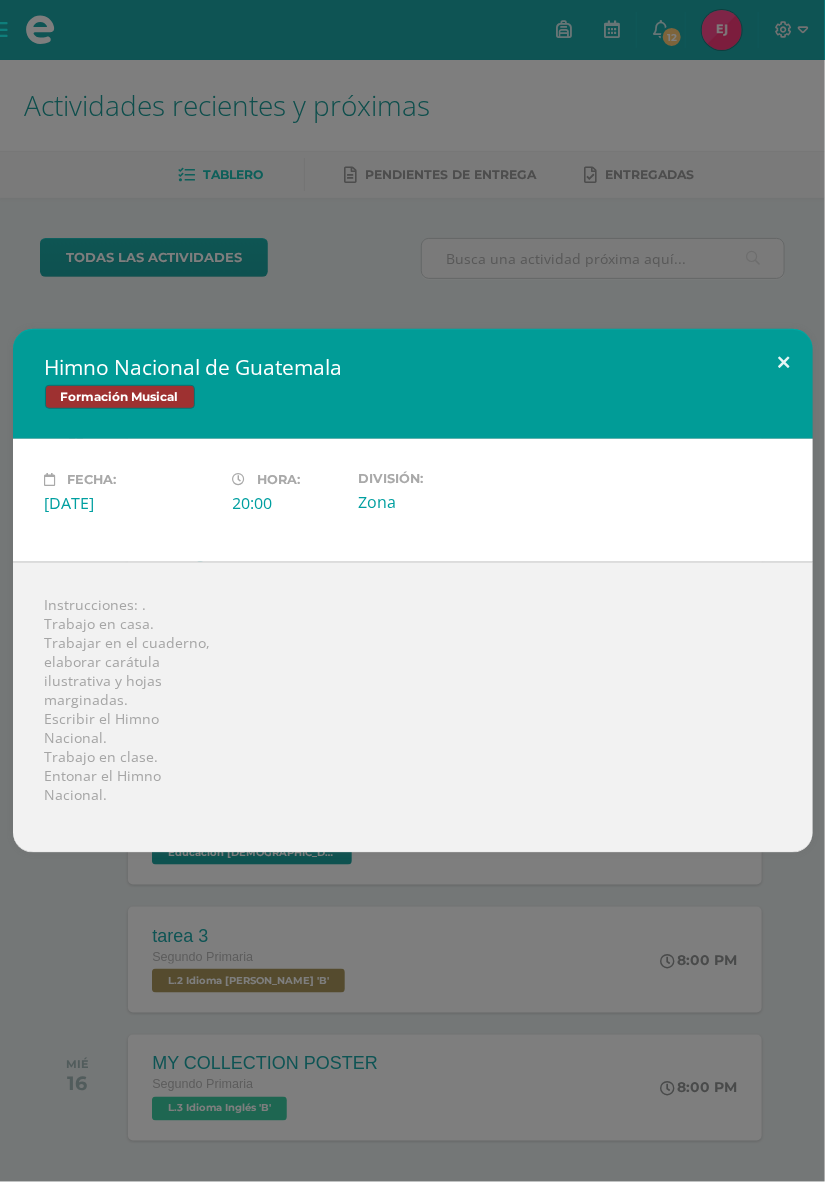 click at bounding box center [784, 363] 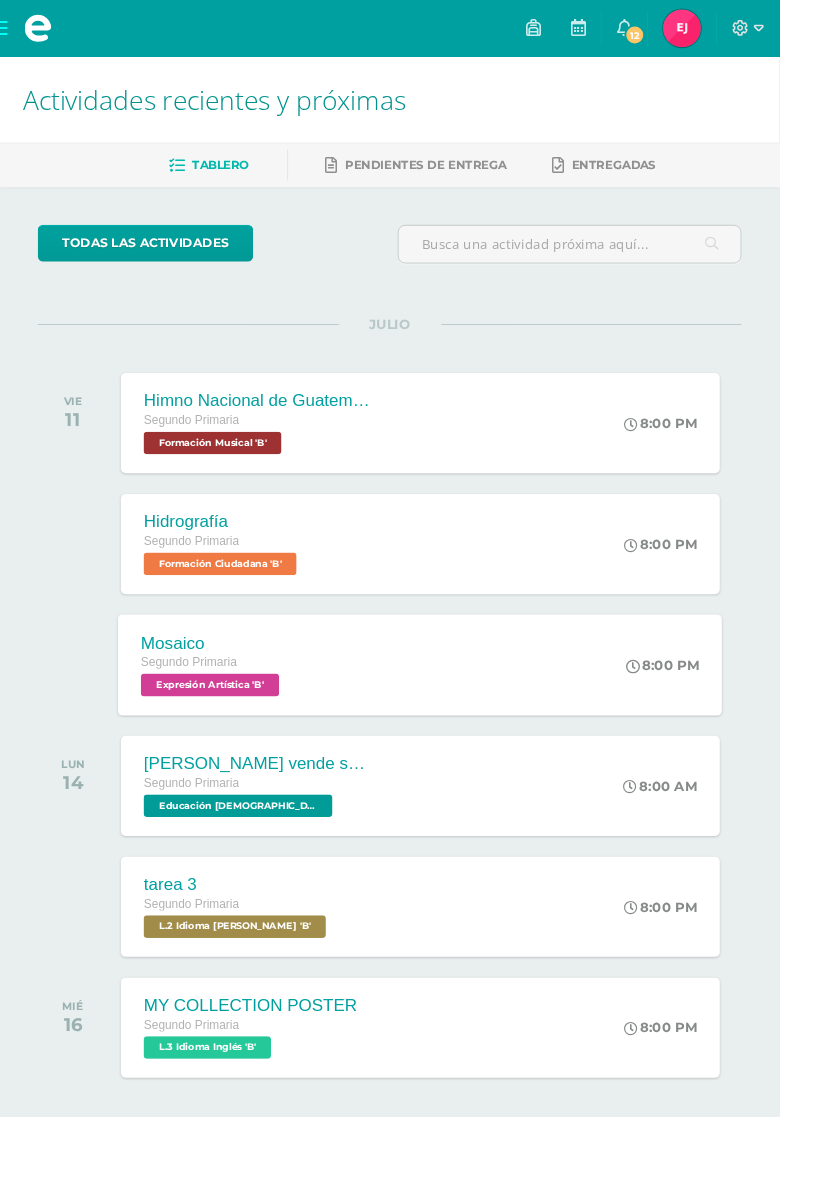 click at bounding box center (670, 704) 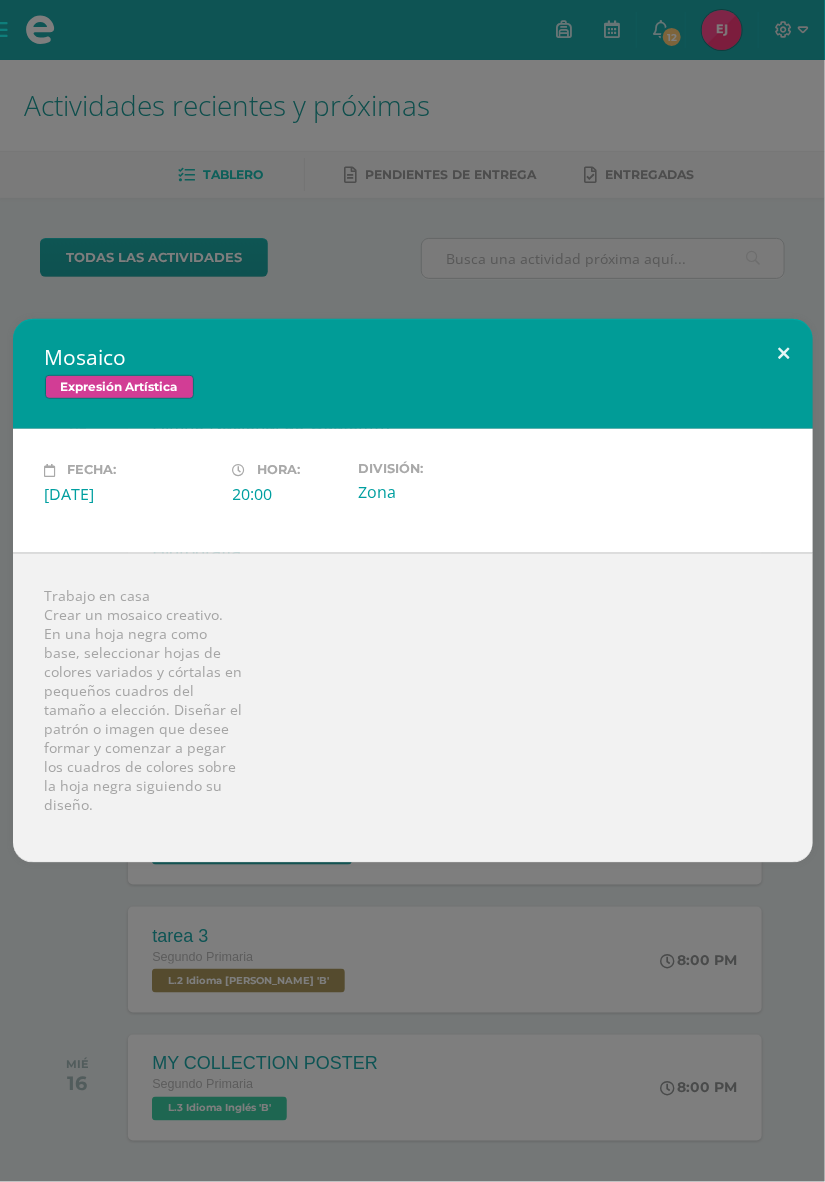 click at bounding box center (784, 353) 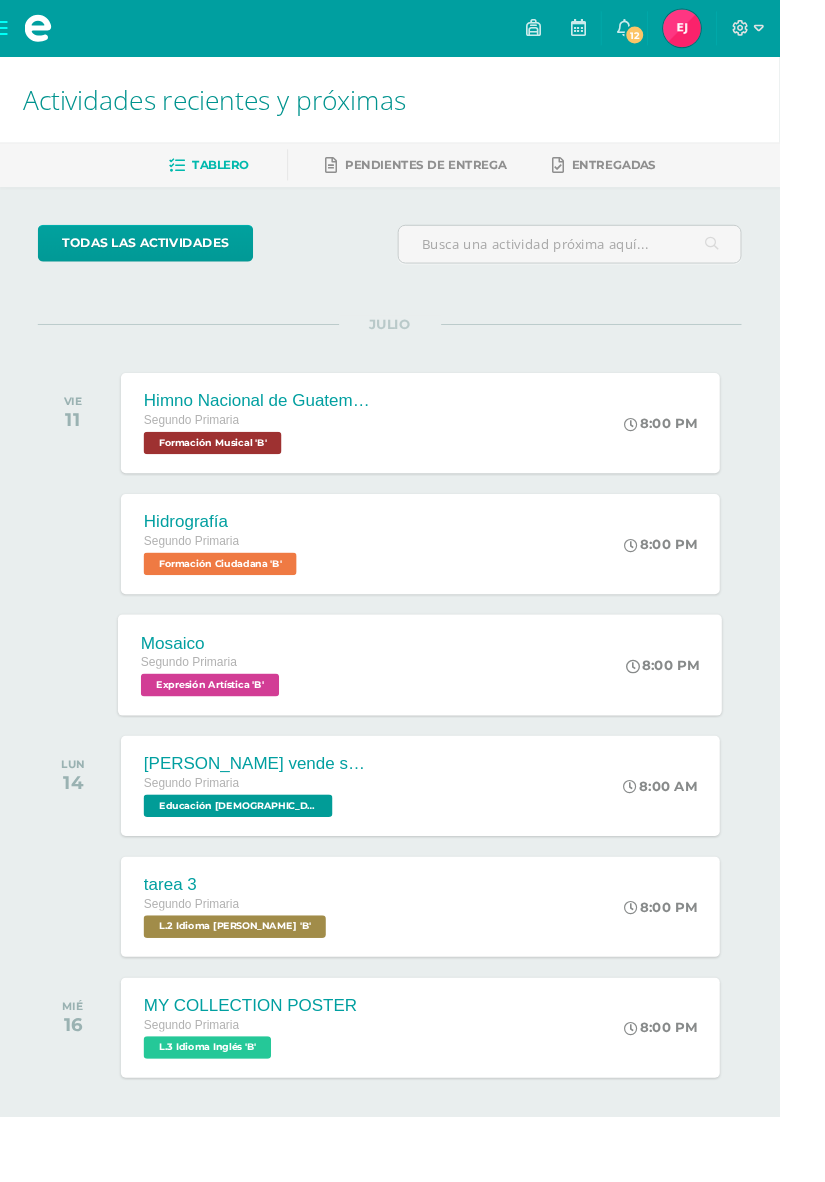 click at bounding box center (670, 704) 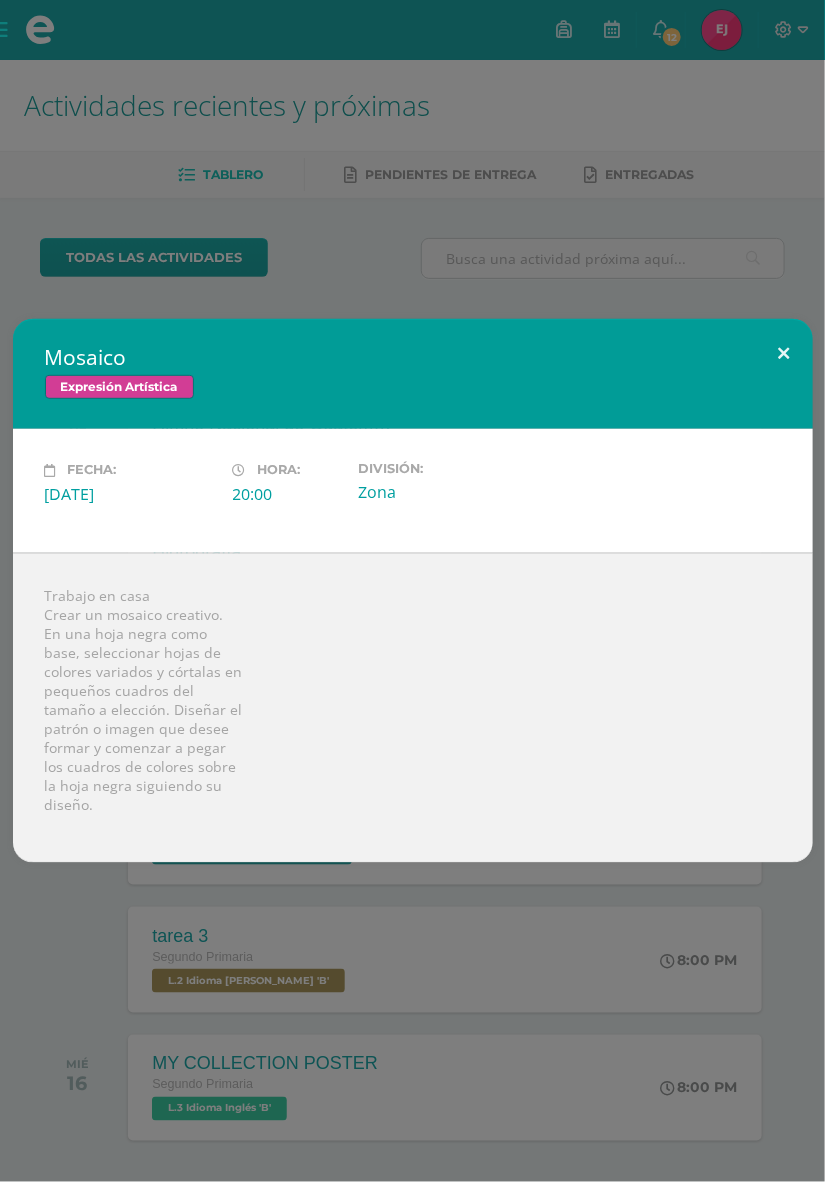 click at bounding box center (784, 353) 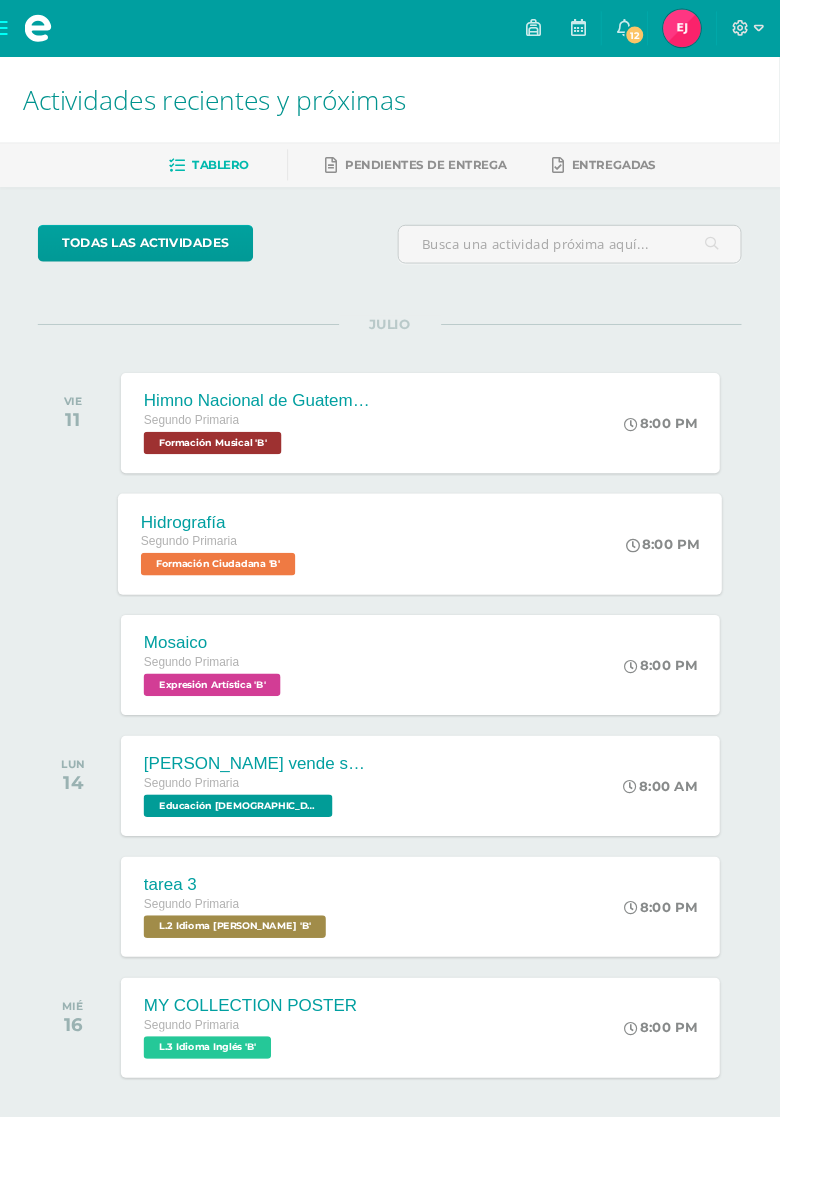 click on "8:00 PM" at bounding box center (712, 575) 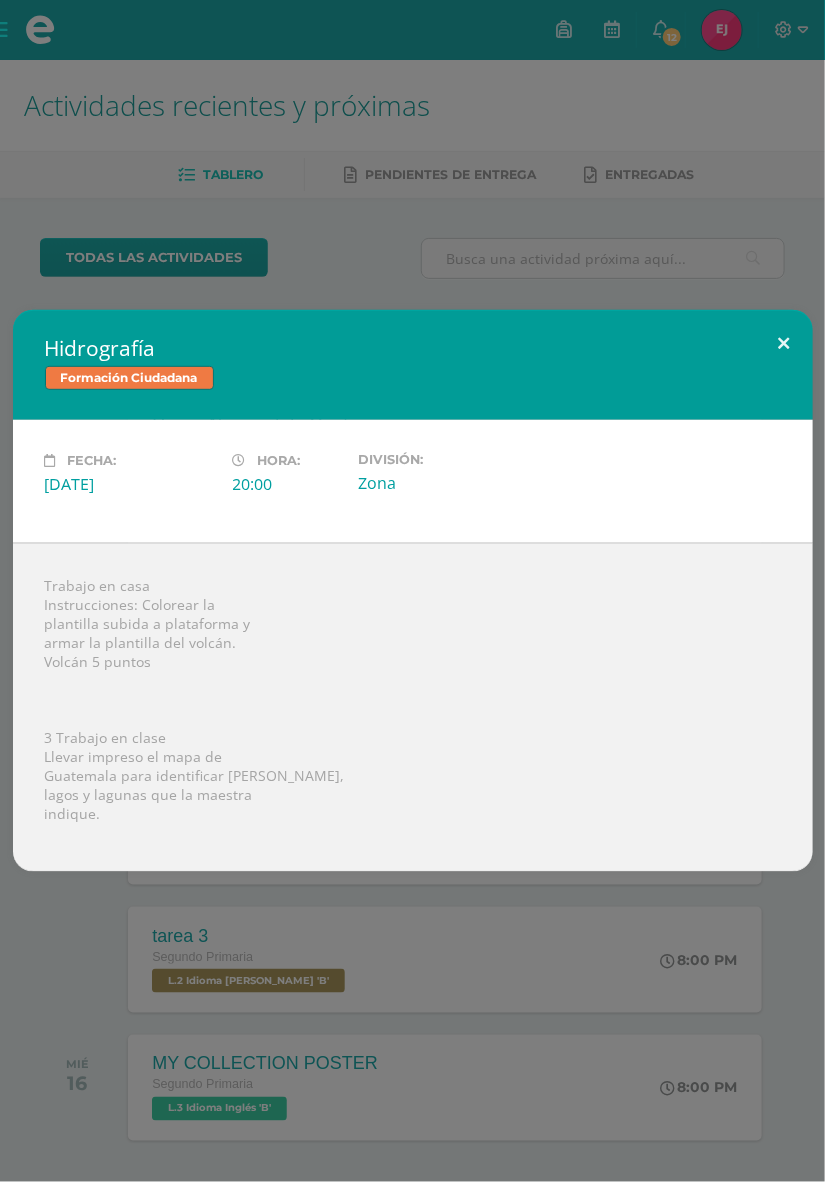 click at bounding box center [784, 344] 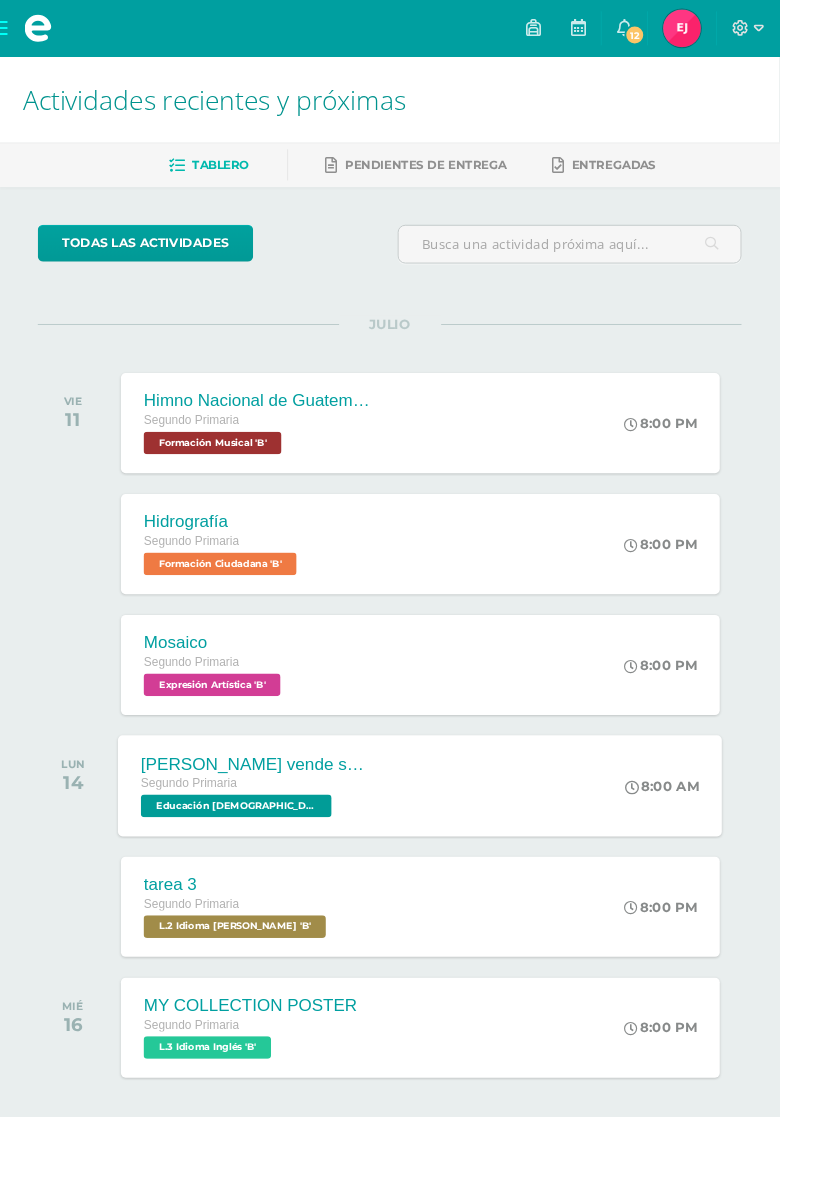 click on "Segundo Primaria" at bounding box center (200, 829) 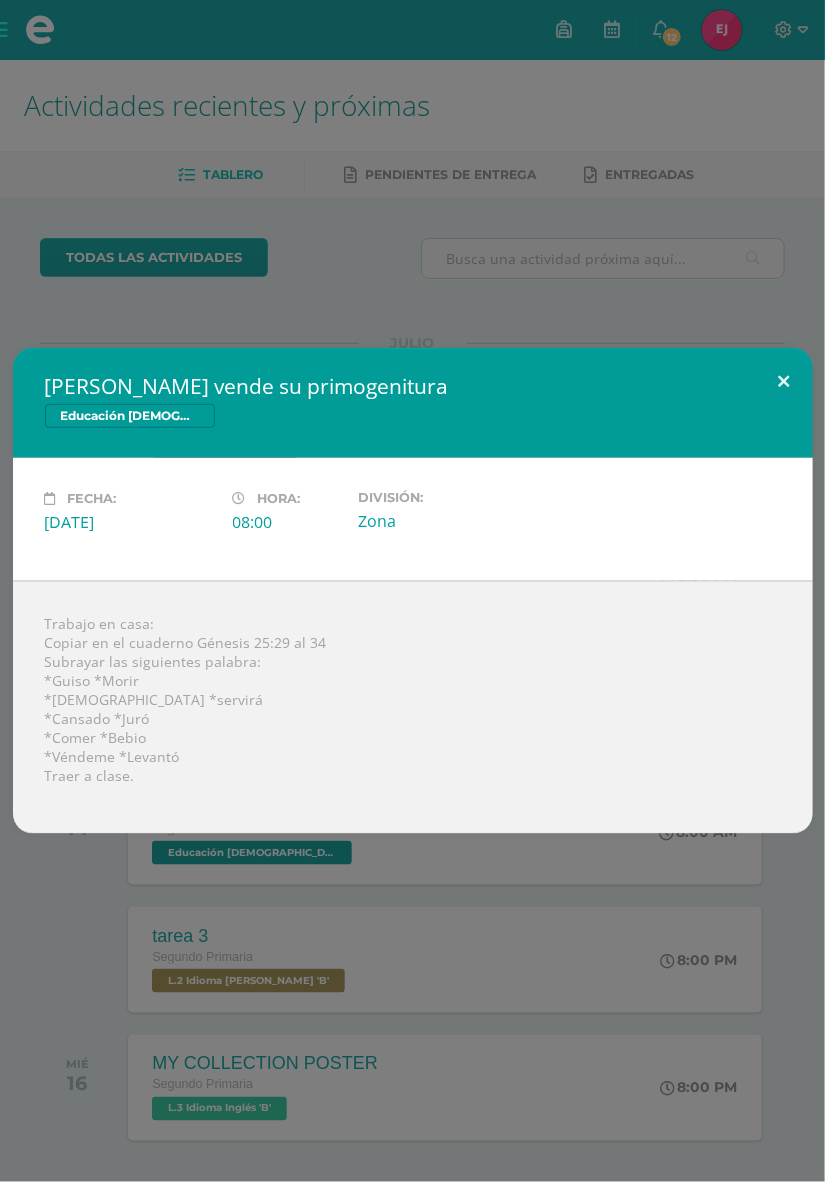 click at bounding box center [784, 382] 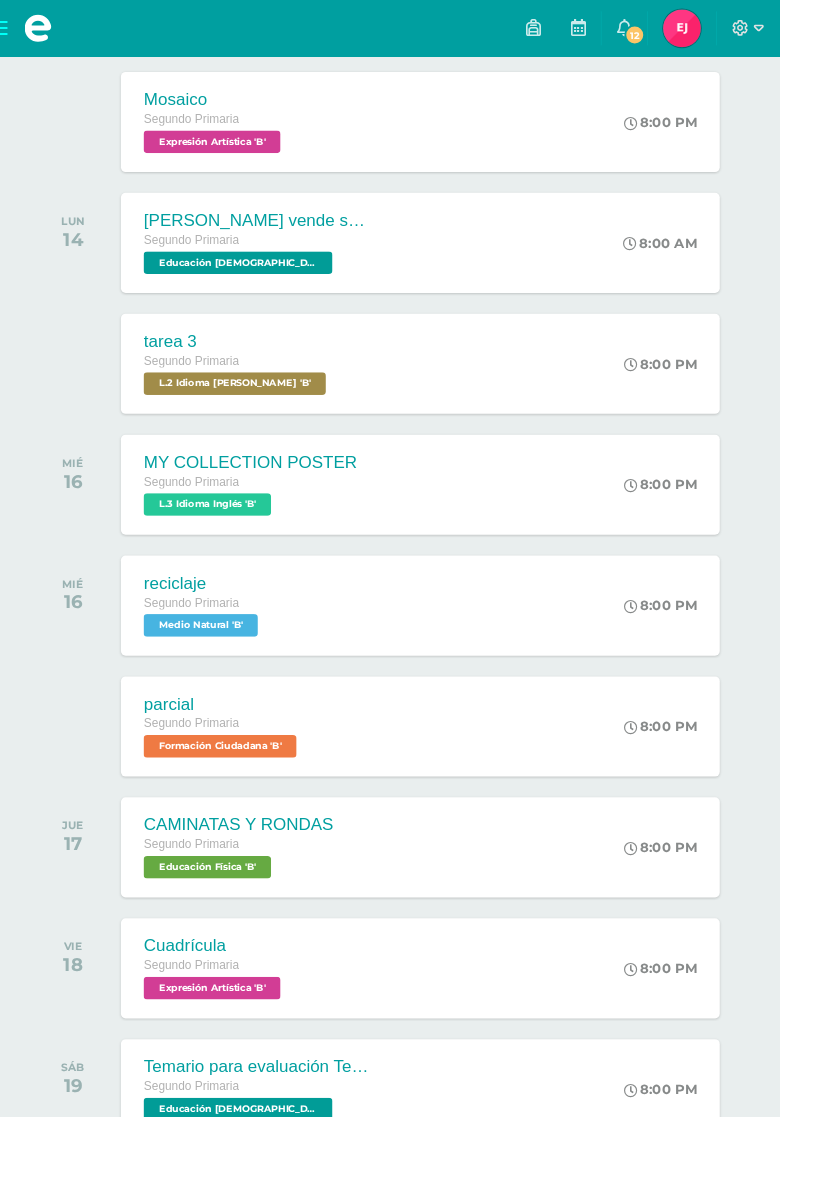 scroll, scrollTop: 575, scrollLeft: 0, axis: vertical 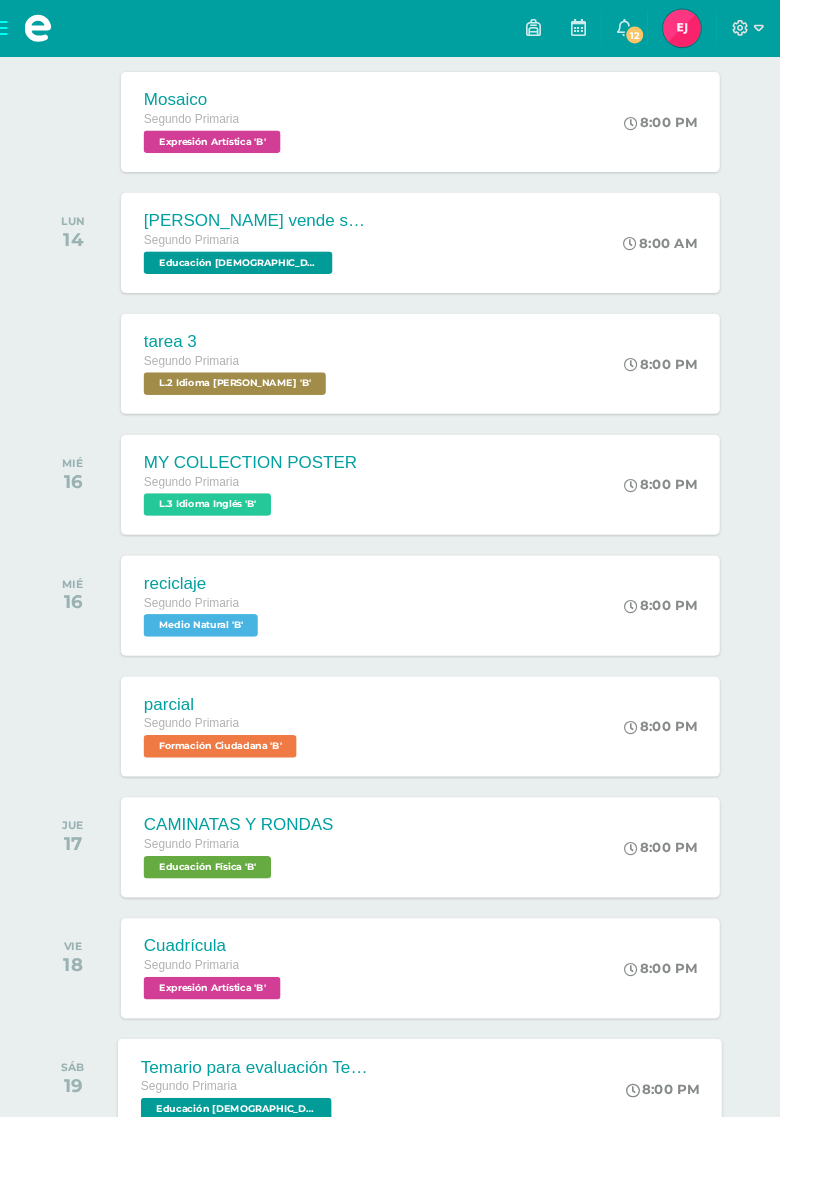 click on "Educación [DEMOGRAPHIC_DATA] 'B'" at bounding box center (250, 1174) 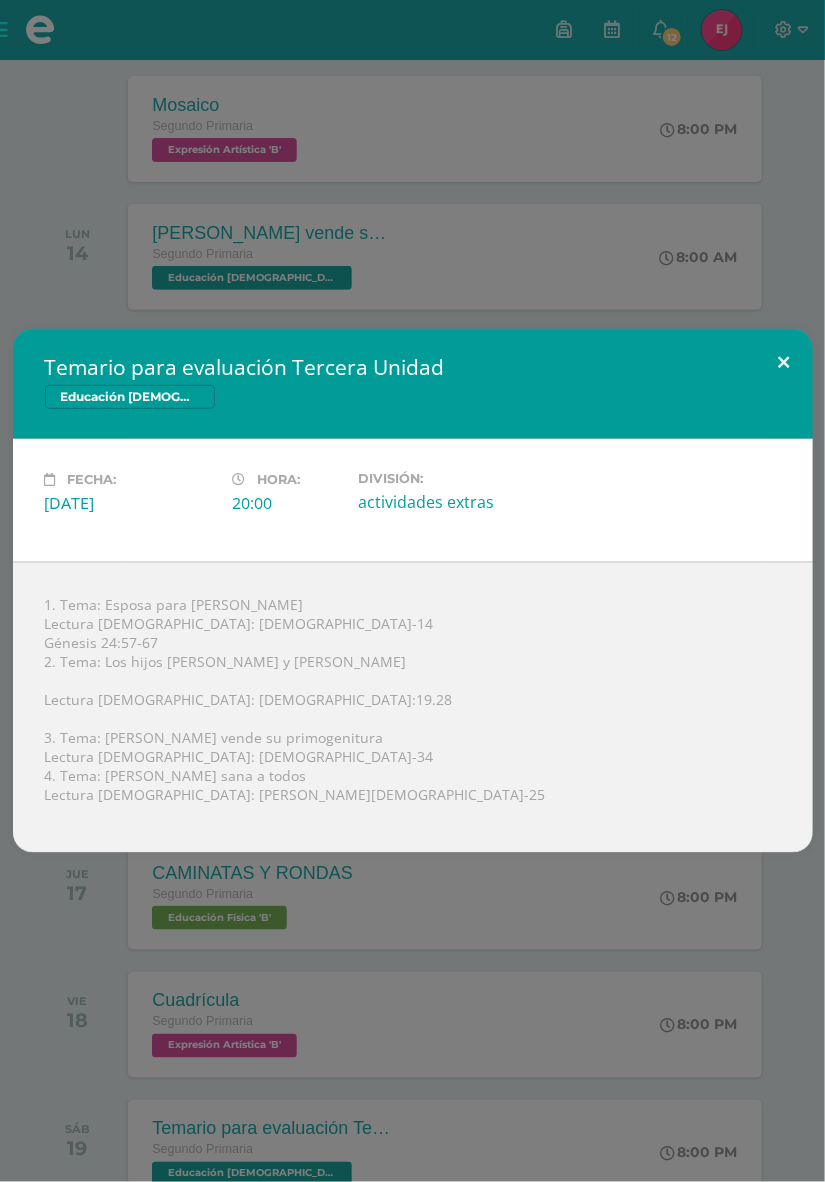 click at bounding box center [784, 363] 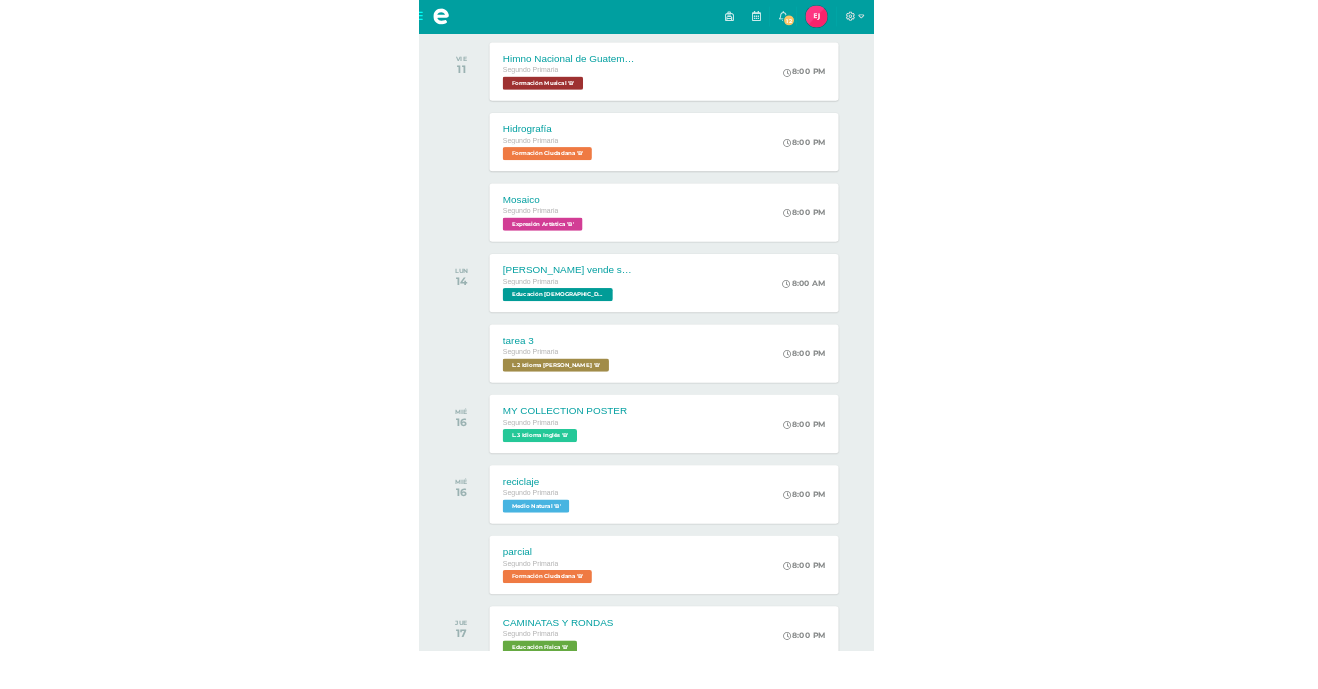 scroll, scrollTop: 0, scrollLeft: 0, axis: both 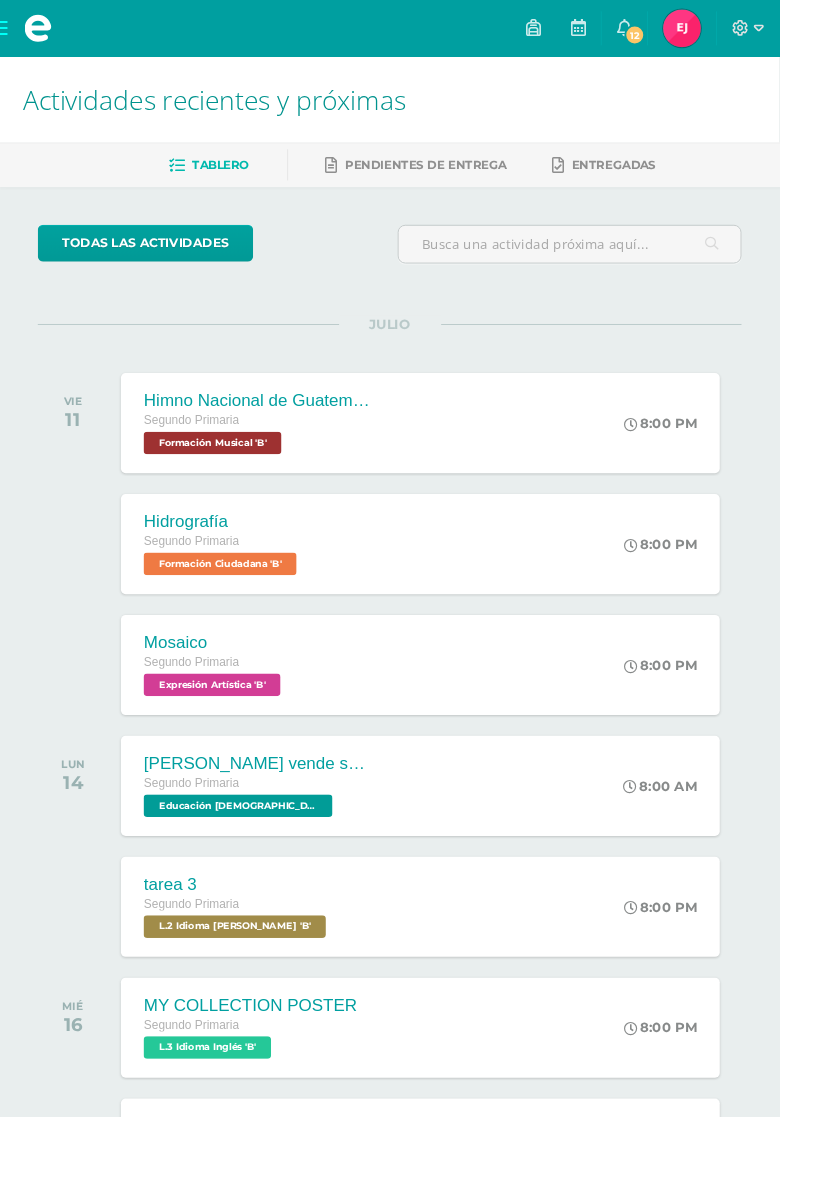 click on "Mis cursos Archivos Cerrar panel
Computación
Segundo
Primaria
"B"
Educación [DEMOGRAPHIC_DATA]
Segundo
Primaria
"B"
Educación Física
Segundo
Primaria
"B"
Expresión Artística
Segundo
Primaria
"B"
Formación Ciudadana
Segundo
Primaria
"B"
Formación Musical
Ver Todos los Cursos 12" at bounding box center [412, 947] 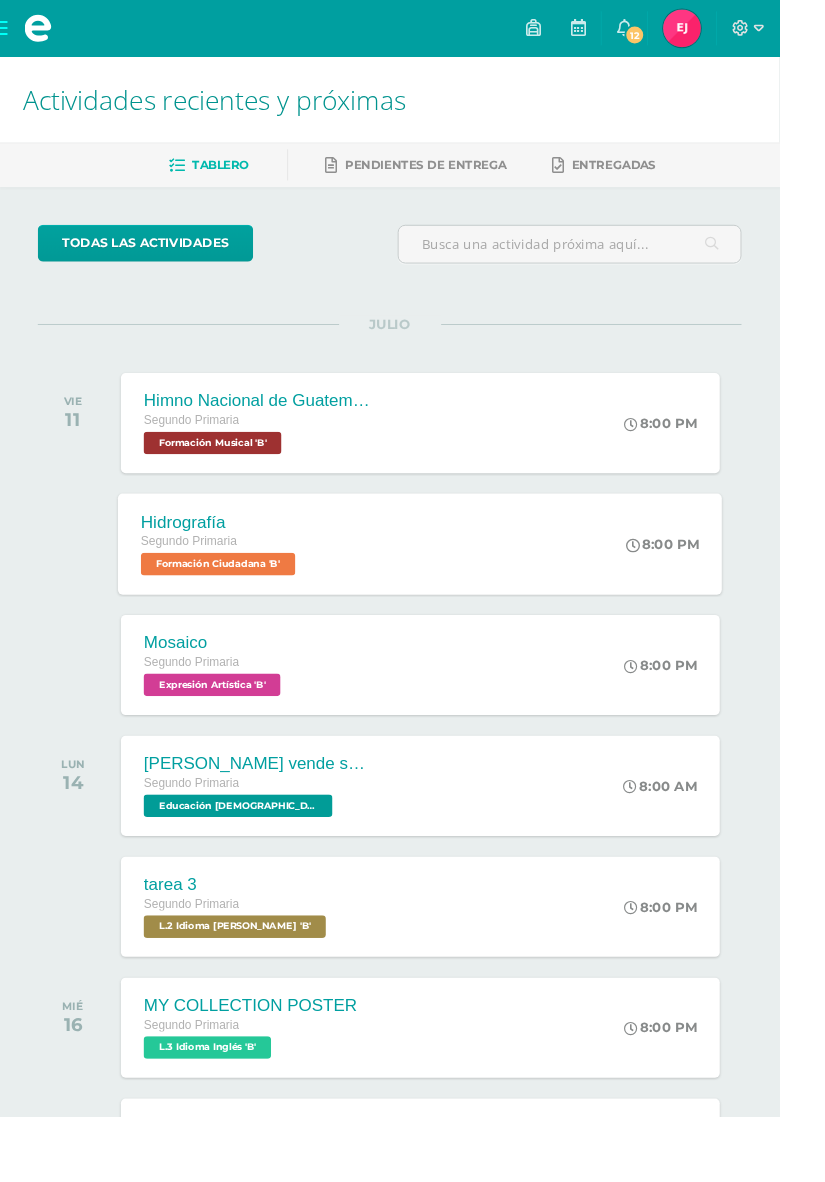click on "8:00 PM" at bounding box center [712, 575] 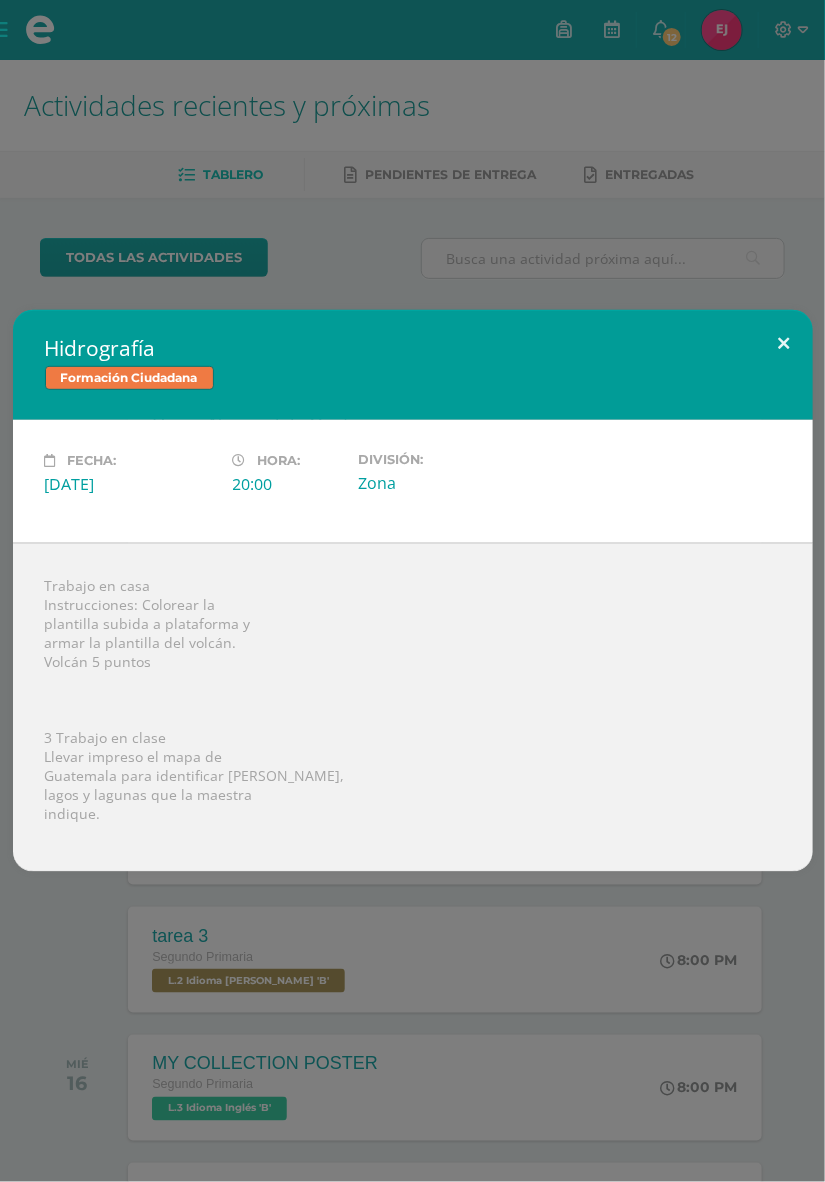 click at bounding box center (784, 344) 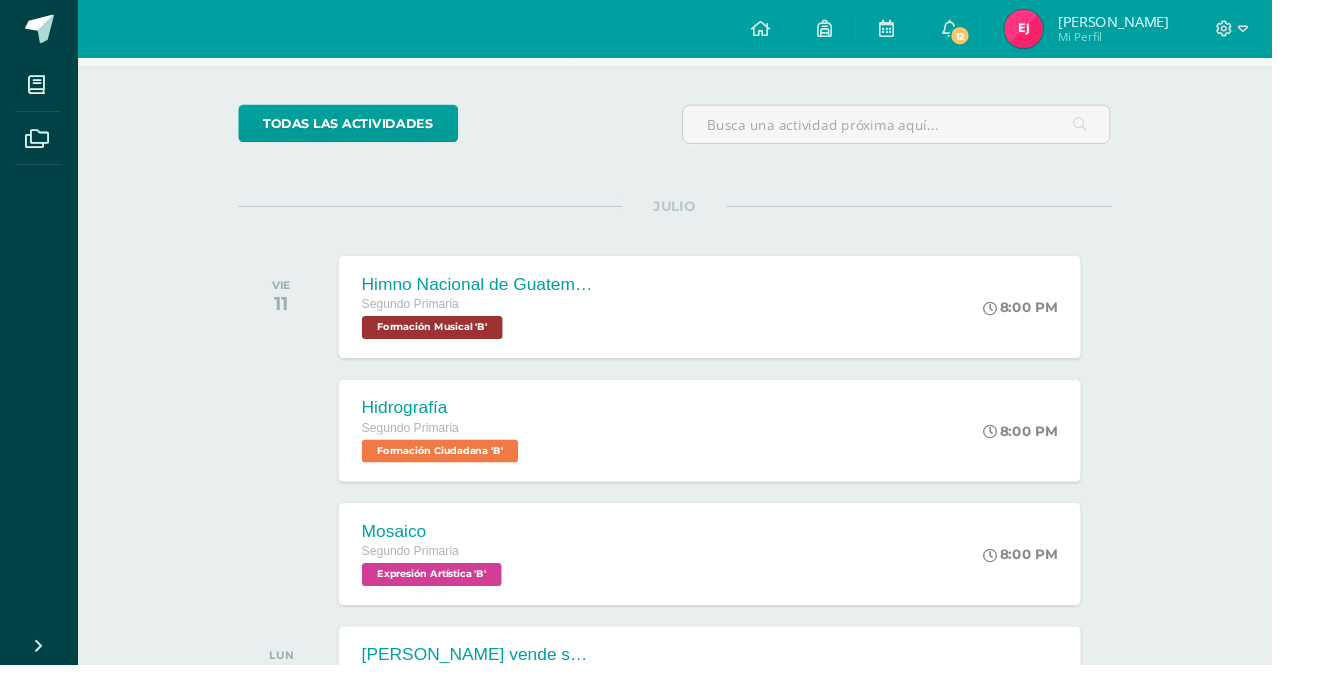 scroll, scrollTop: 170, scrollLeft: 0, axis: vertical 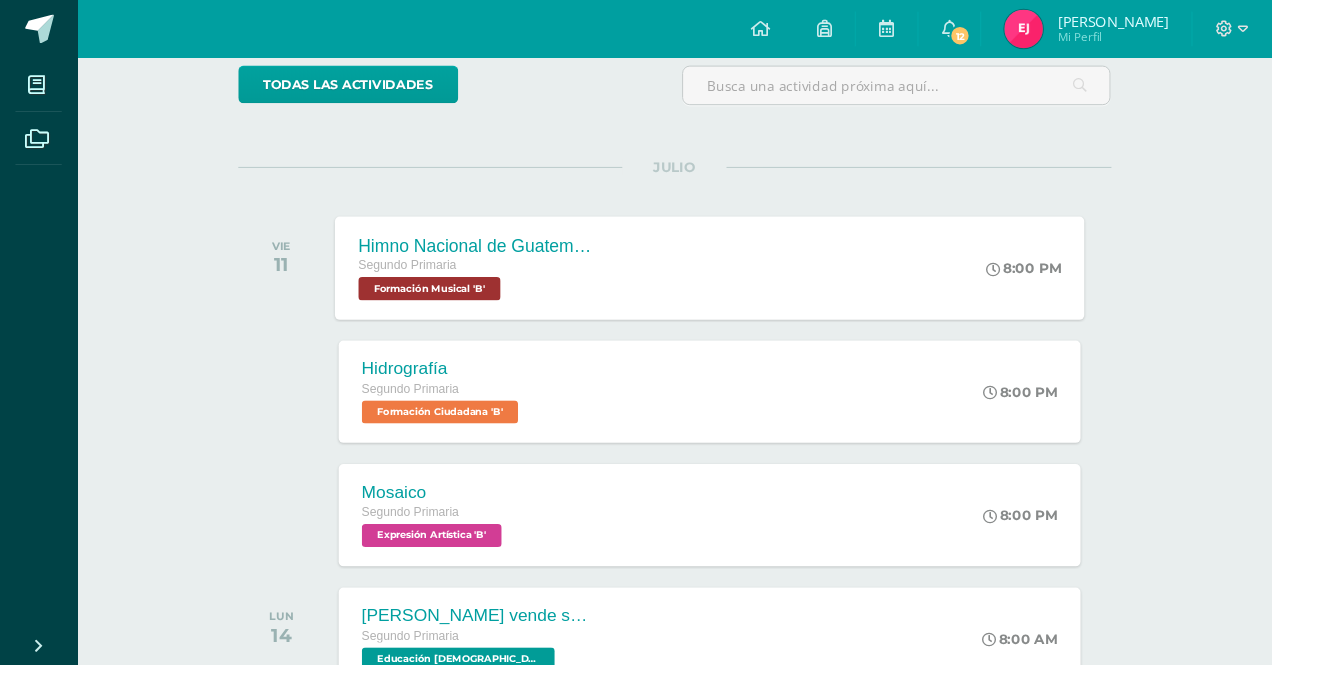 click on "Segundo Primaria
Formación Musical 'B'" at bounding box center [492, 288] 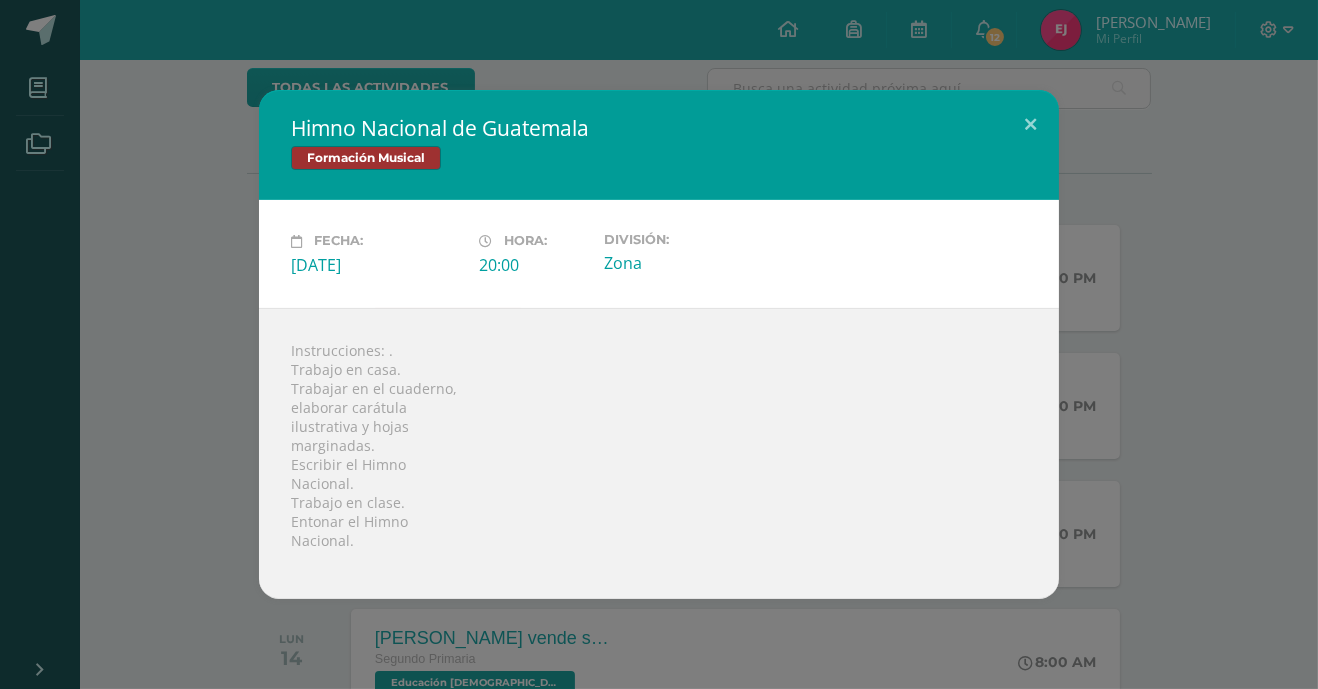 click on "Instrucciones: .   Trabajo en casa.   Trabajar en el cuaderno,  elaborar carátula  ilustrativa y hojas  marginadas.  Escribir el Himno  Nacional.   Trabajo en clase.   Entonar el Himno  Nacional." at bounding box center (659, 453) 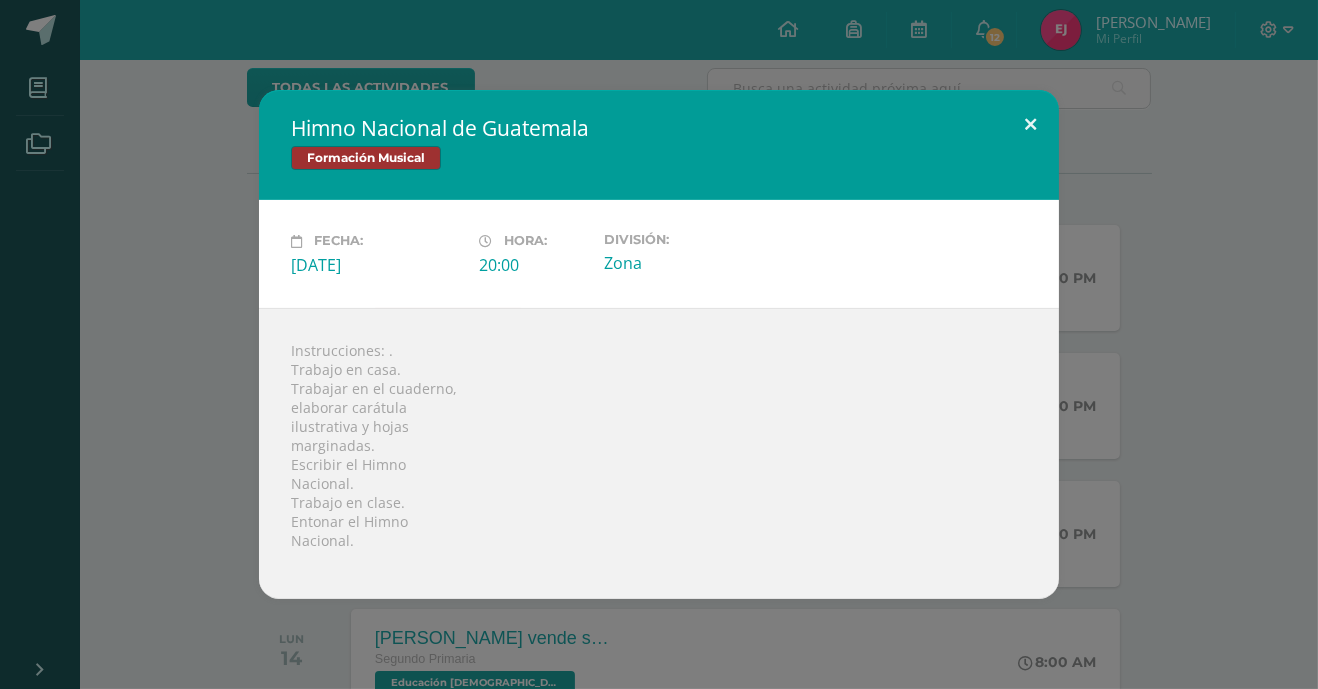 click at bounding box center [1030, 124] 